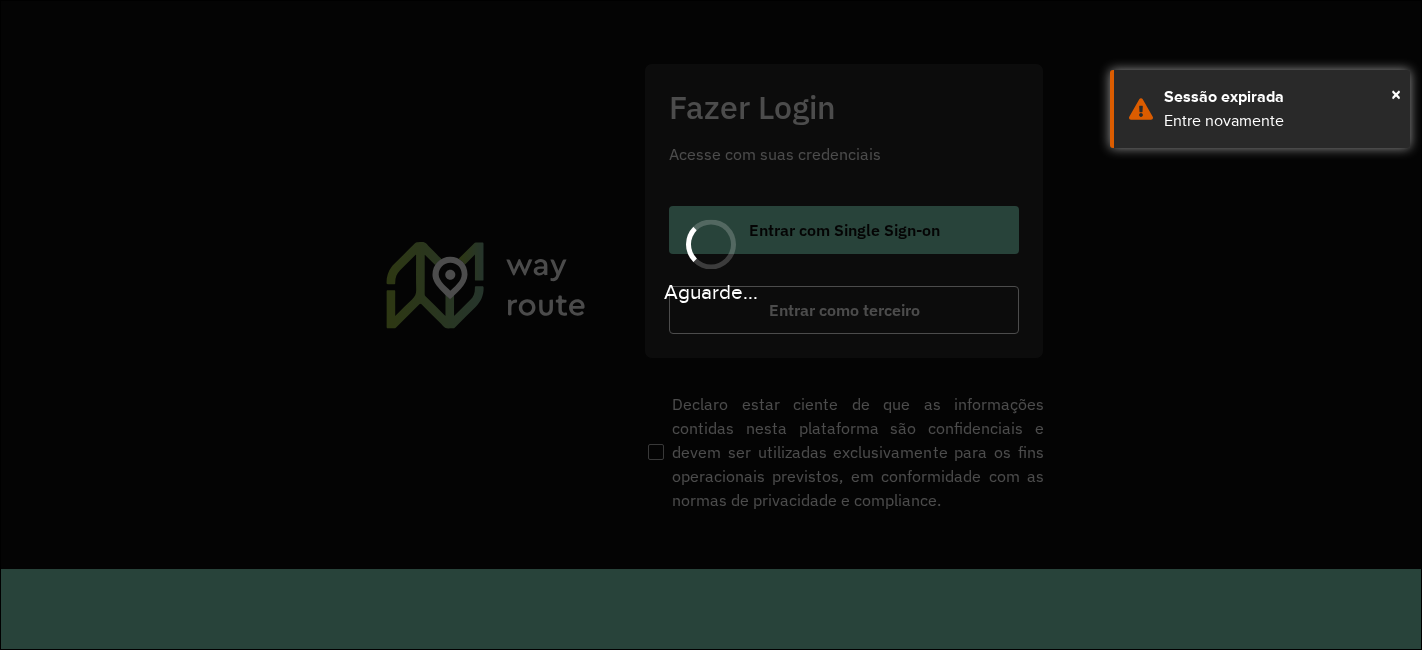 scroll, scrollTop: 0, scrollLeft: 0, axis: both 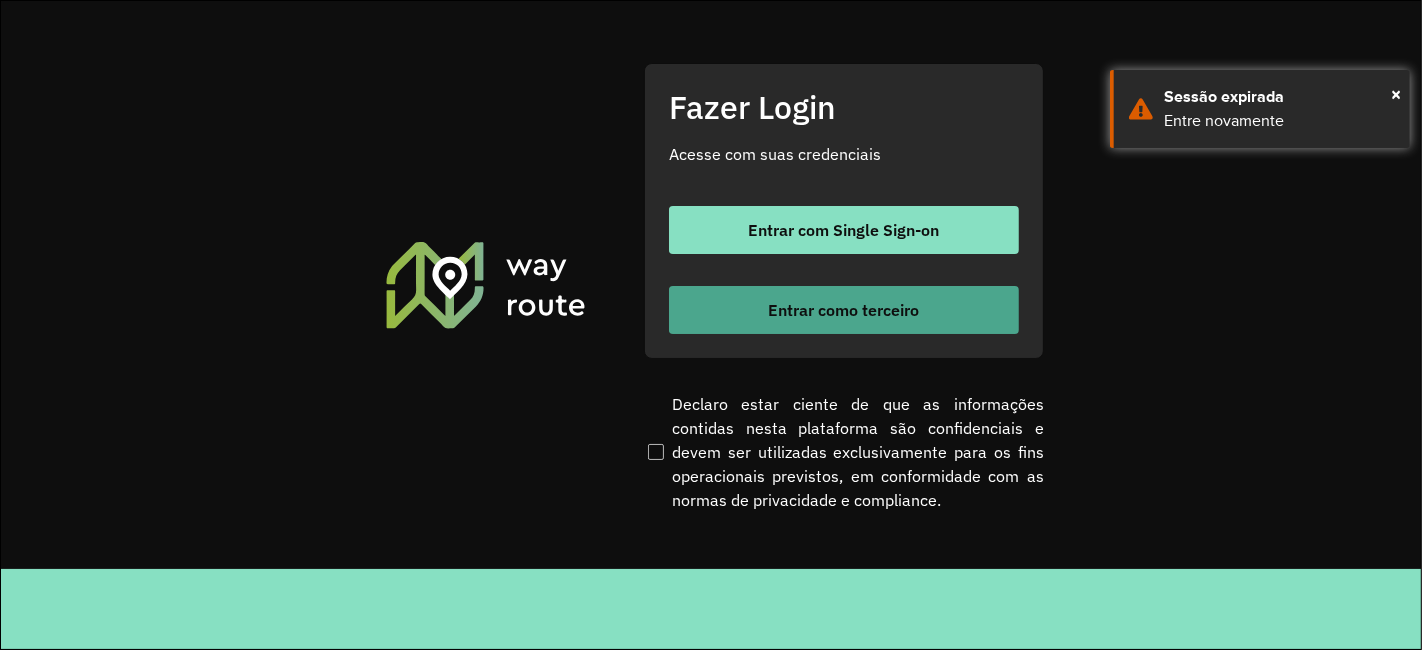click on "Entrar como terceiro" at bounding box center [844, 310] 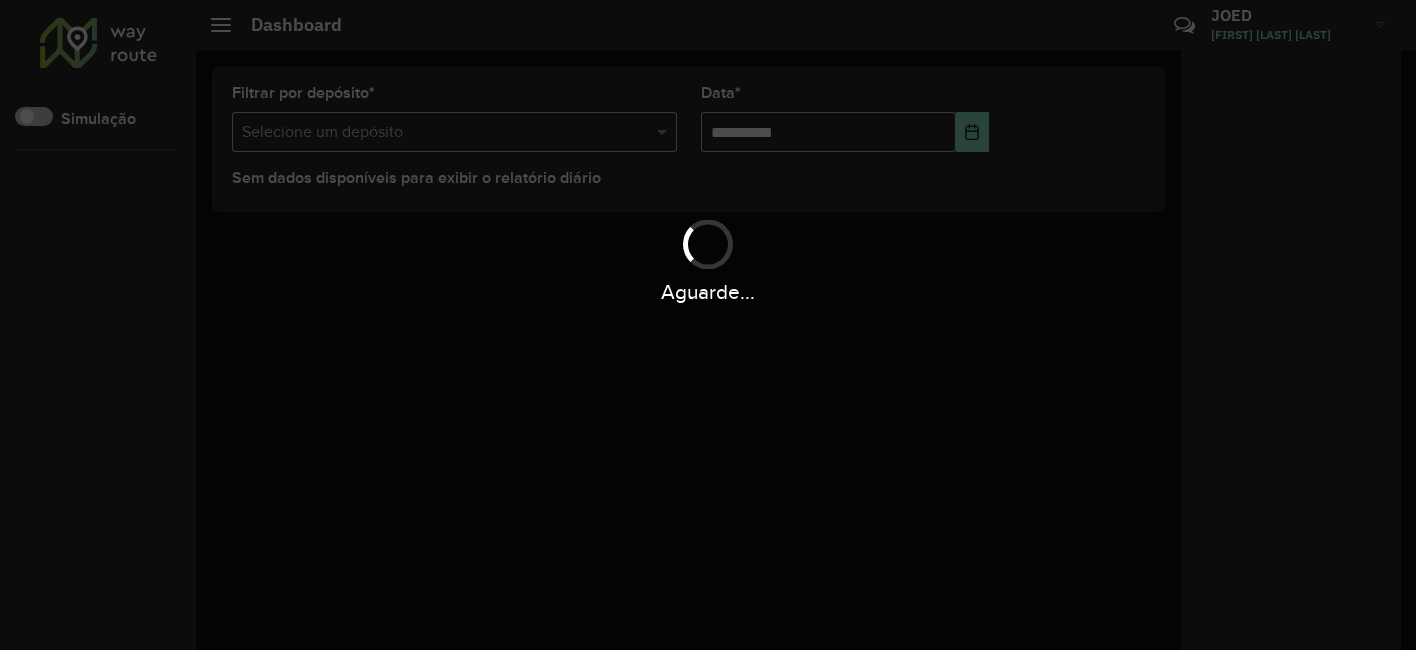 scroll, scrollTop: 0, scrollLeft: 0, axis: both 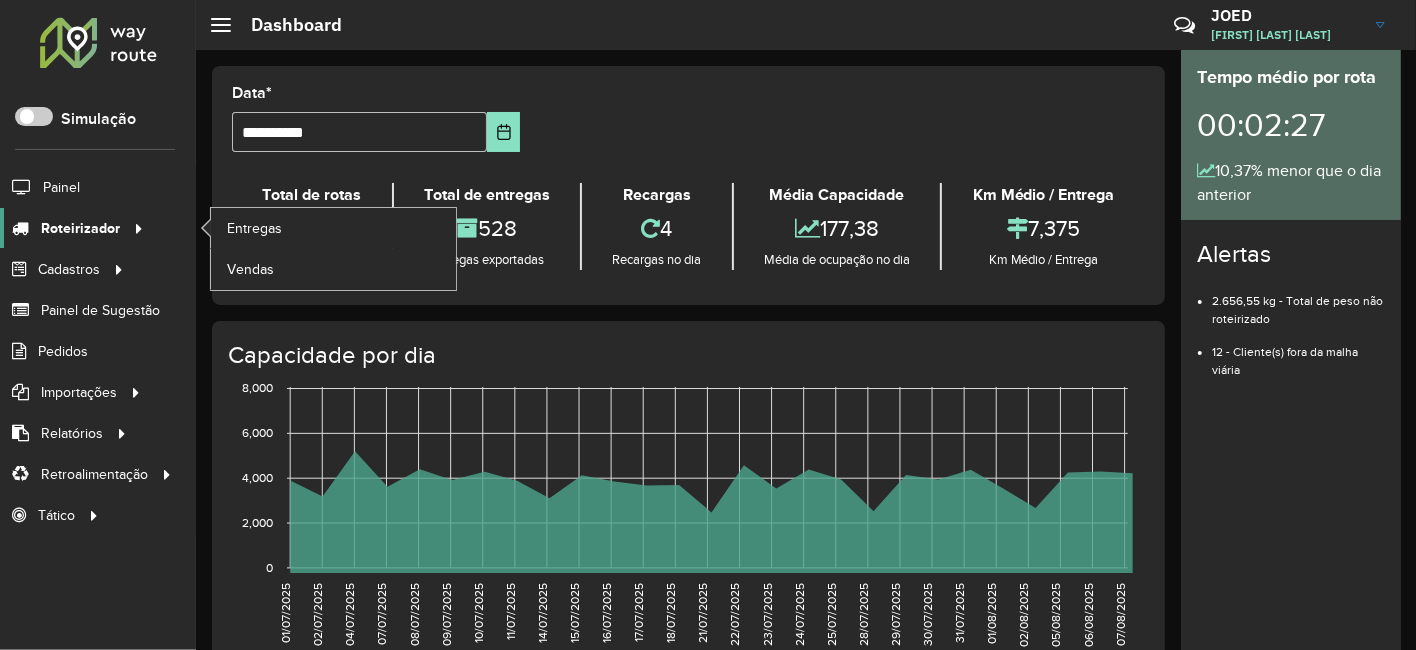 click on "Roteirizador" 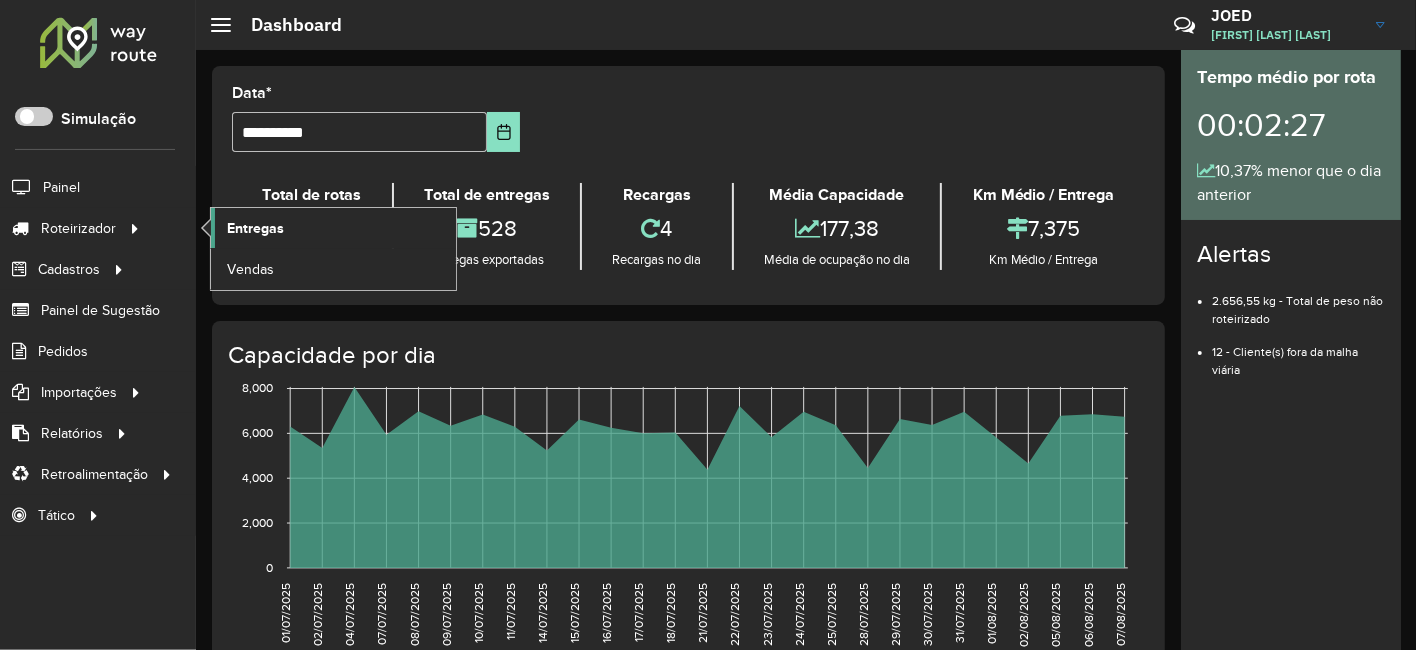 click on "Entregas" 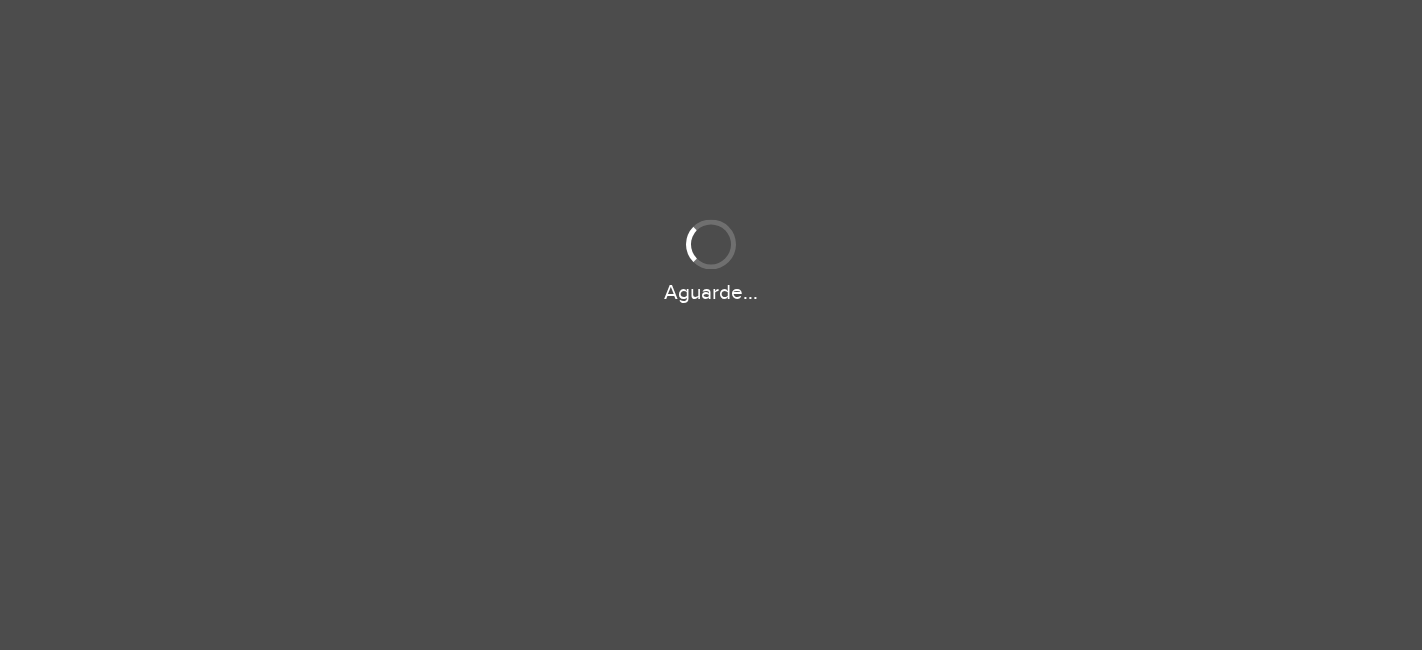 scroll, scrollTop: 0, scrollLeft: 0, axis: both 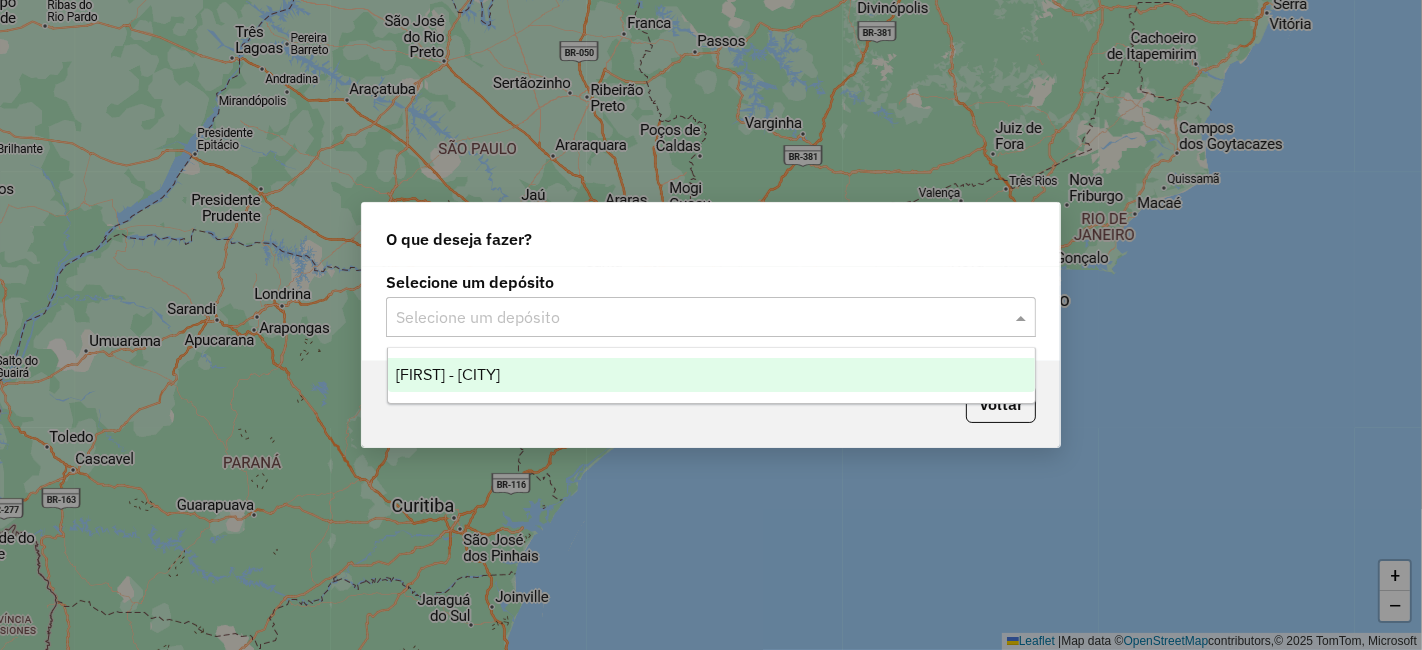 click 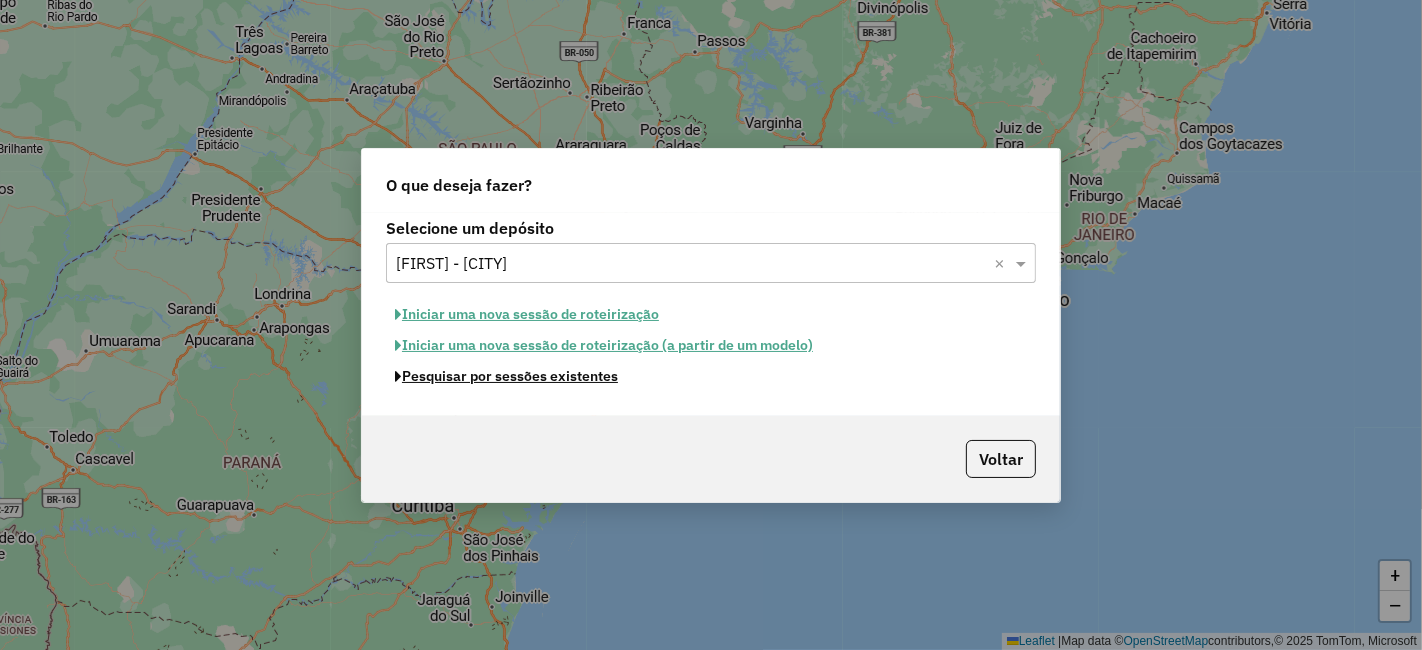 click on "Pesquisar por sessões existentes" 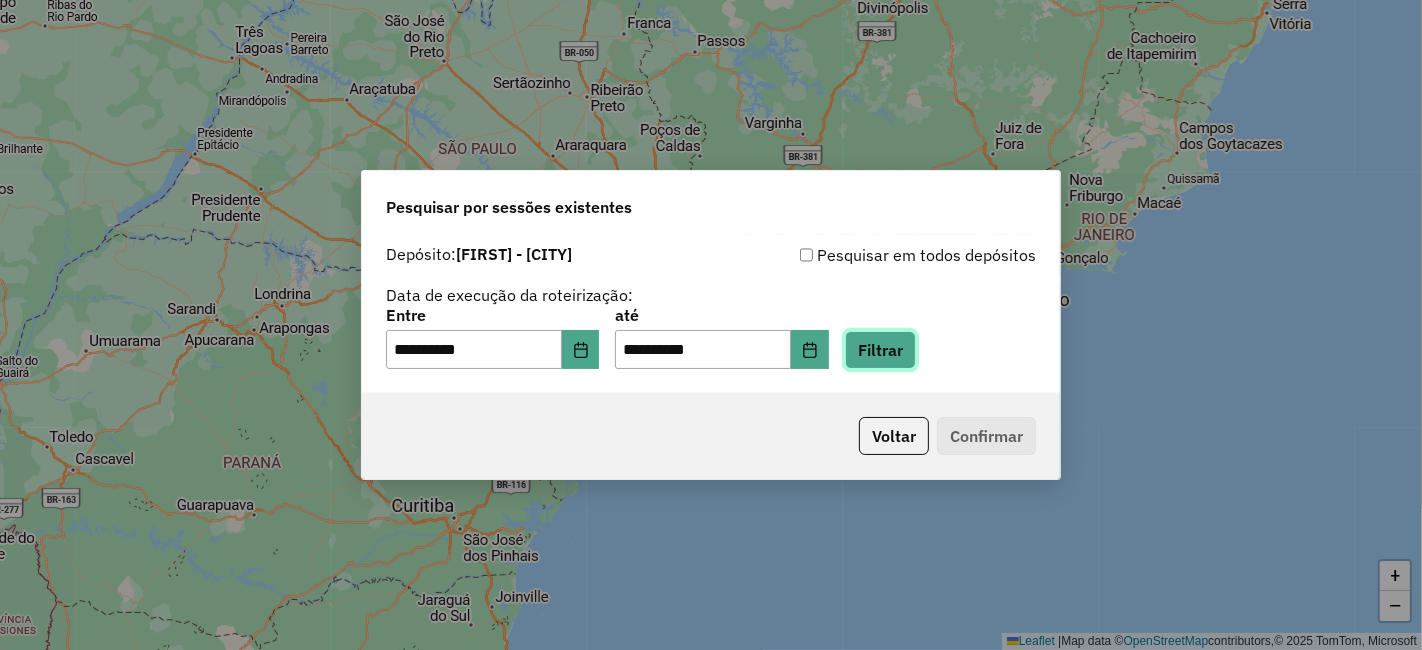 click on "Filtrar" 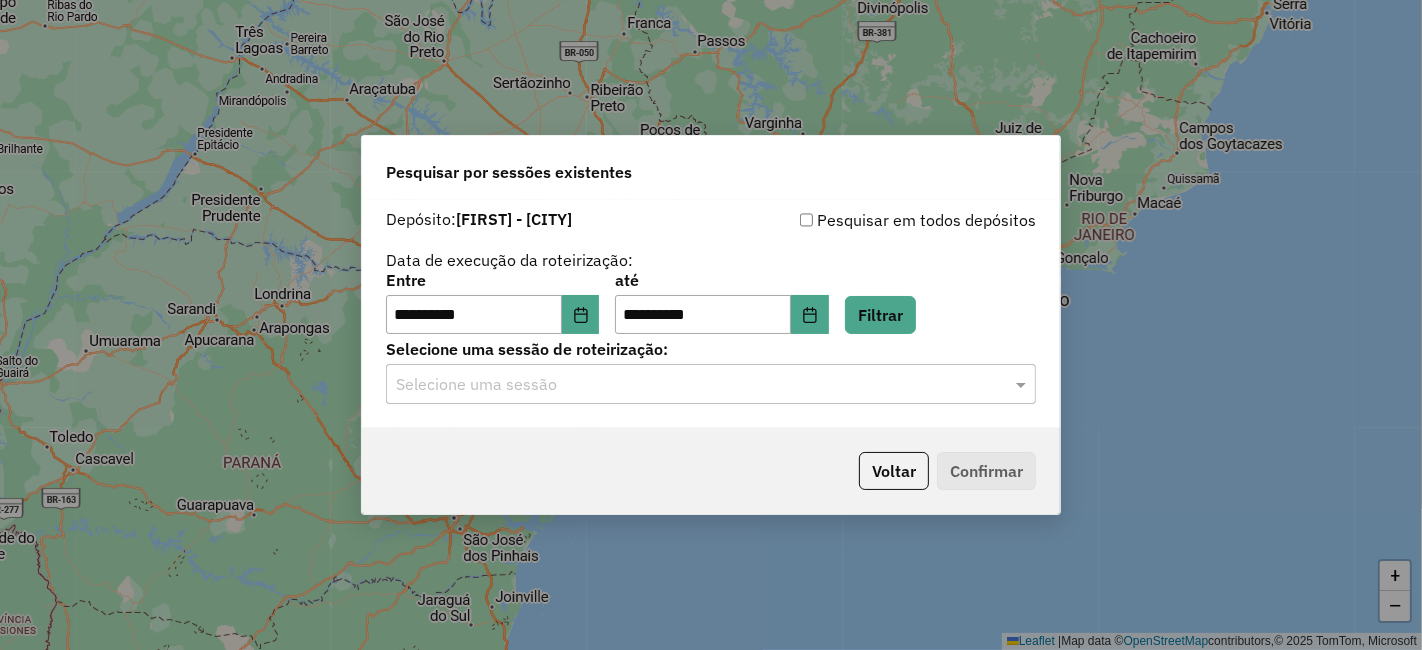 click on "**********" 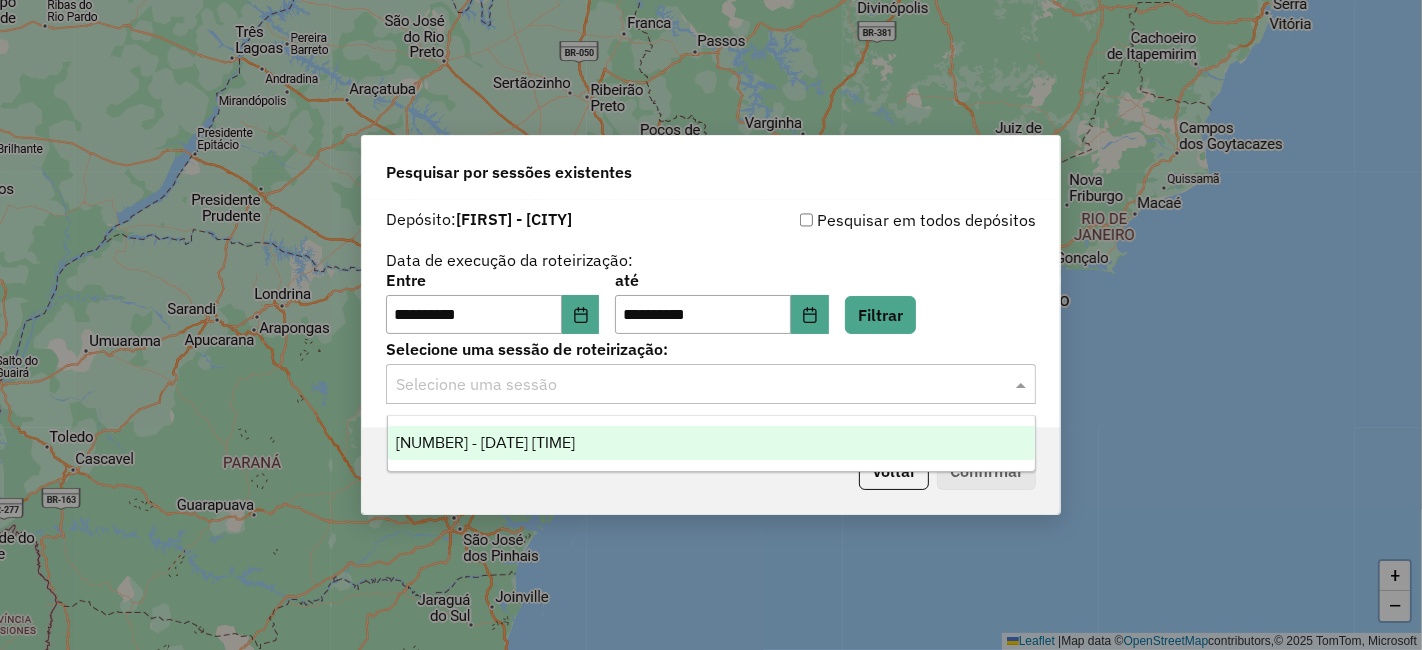 click 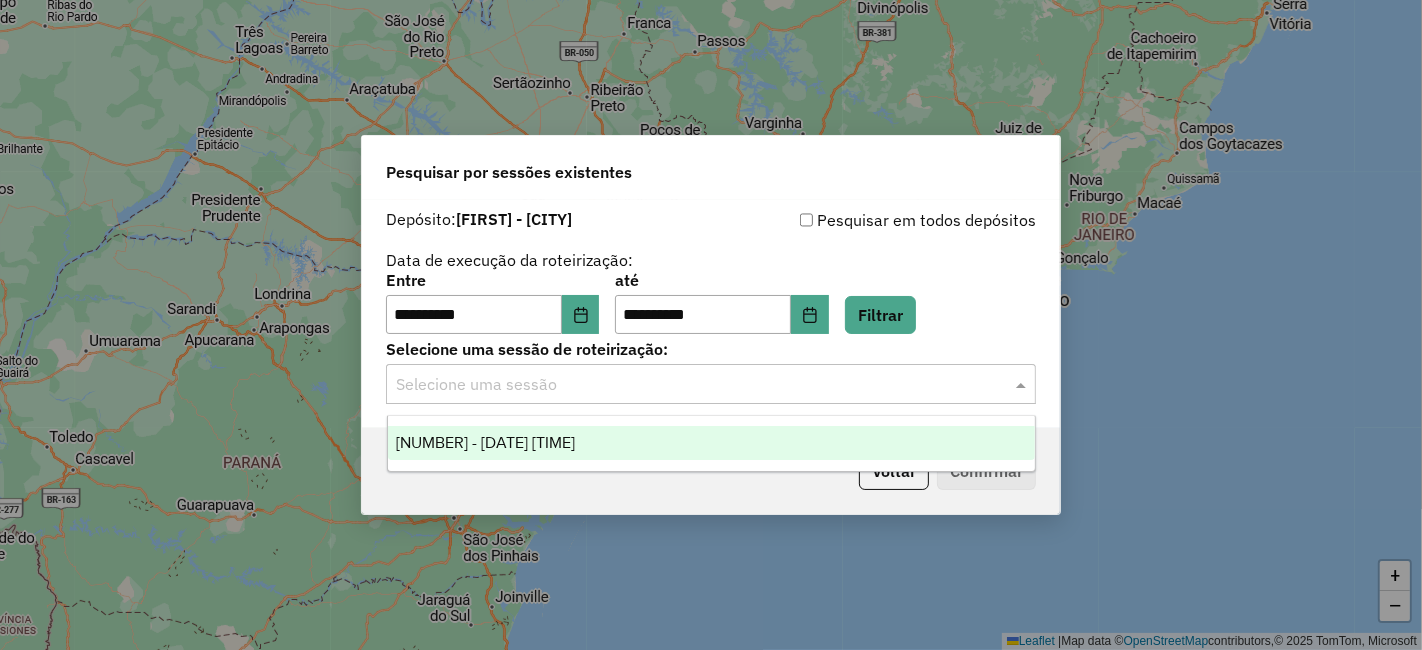 click on "975863 - 07/08/2025 17:29" at bounding box center (711, 443) 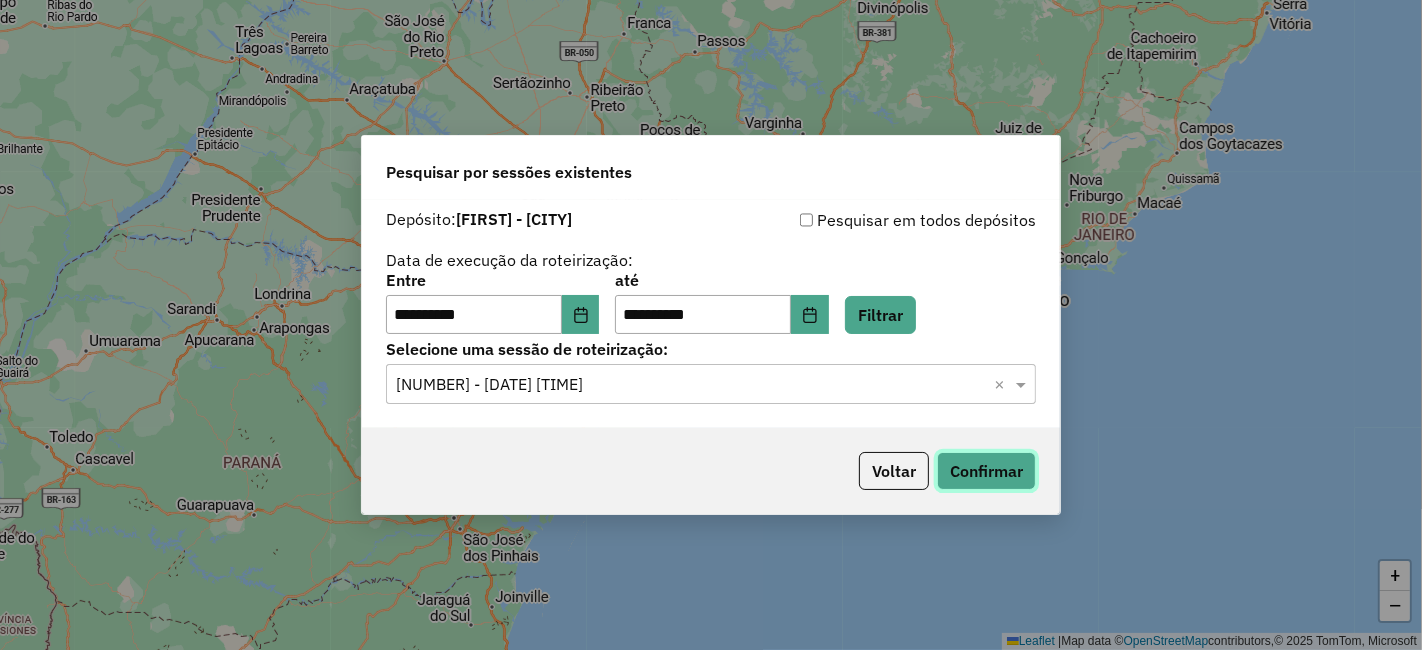 click on "Confirmar" 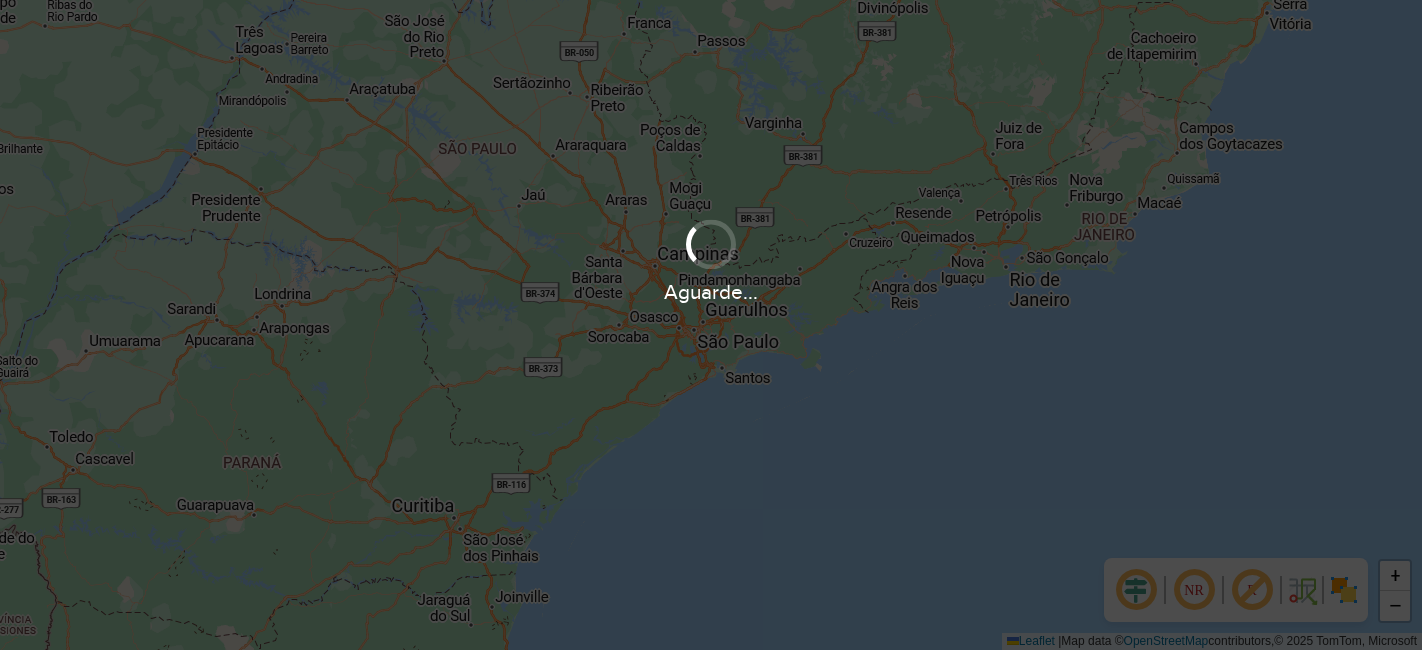 scroll, scrollTop: 0, scrollLeft: 0, axis: both 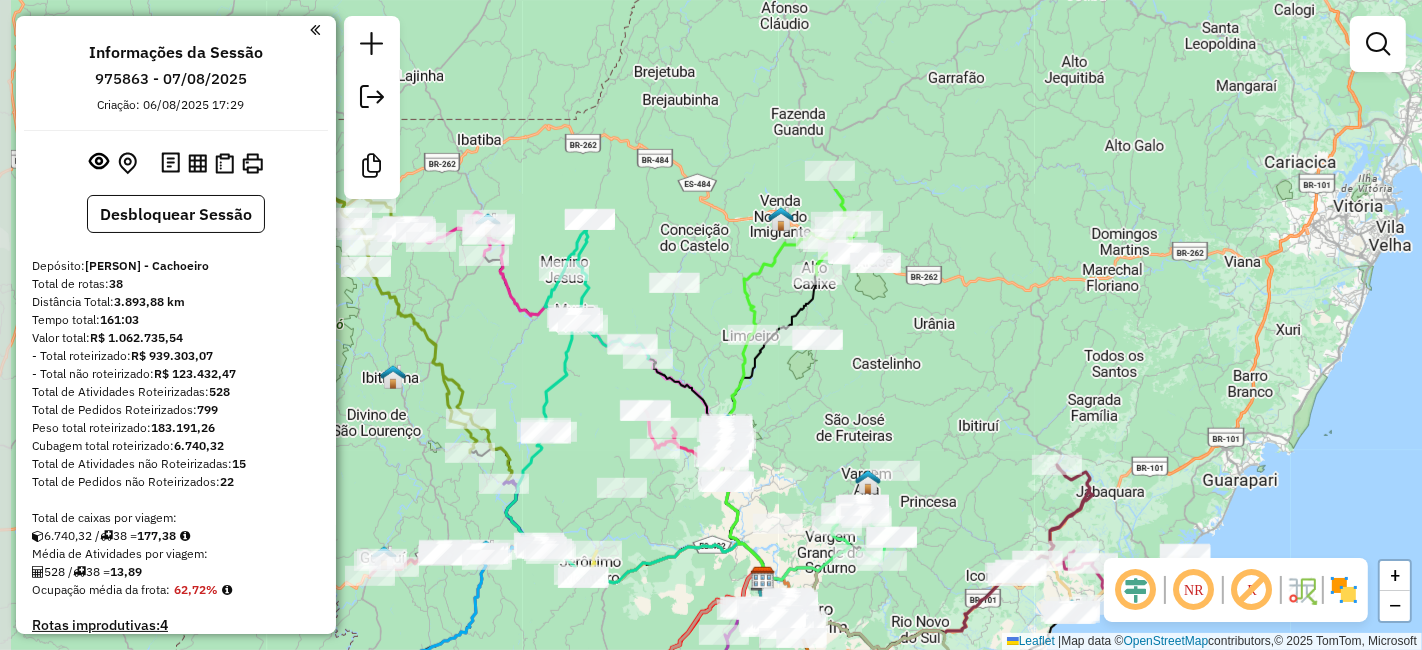 drag, startPoint x: 1248, startPoint y: 241, endPoint x: 1300, endPoint y: 496, distance: 260.24796 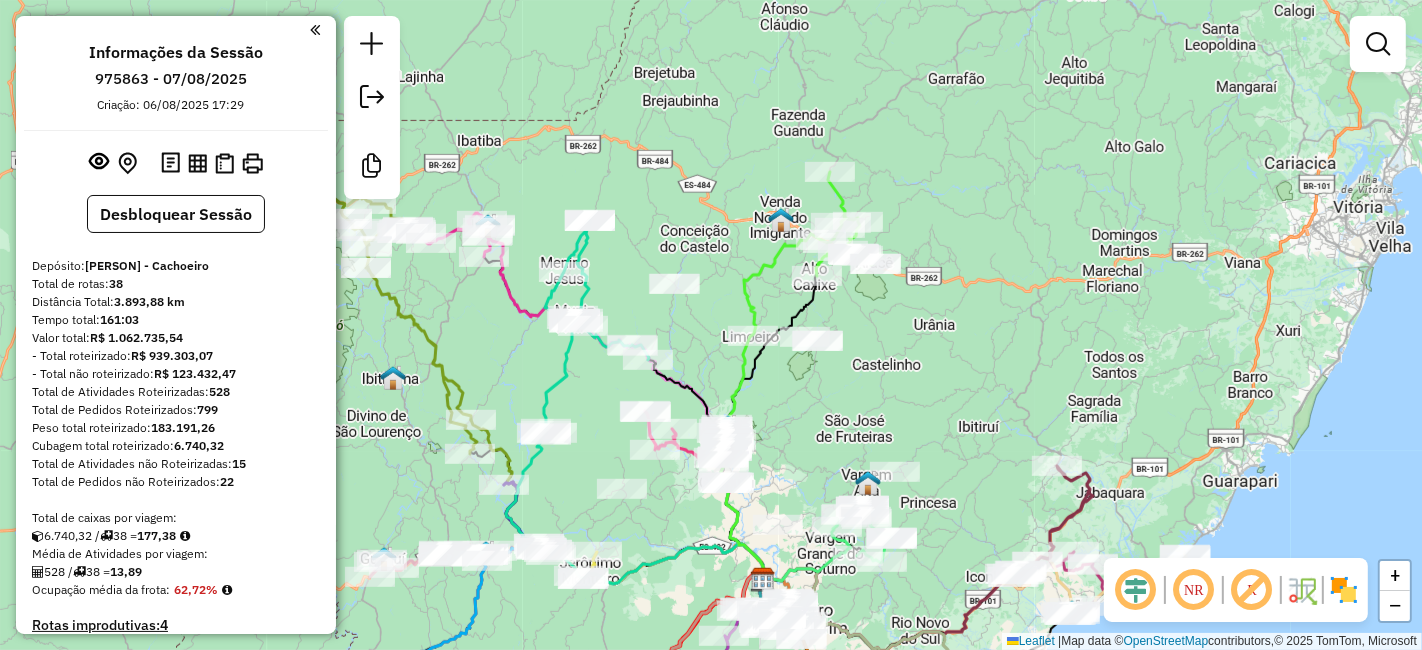 click 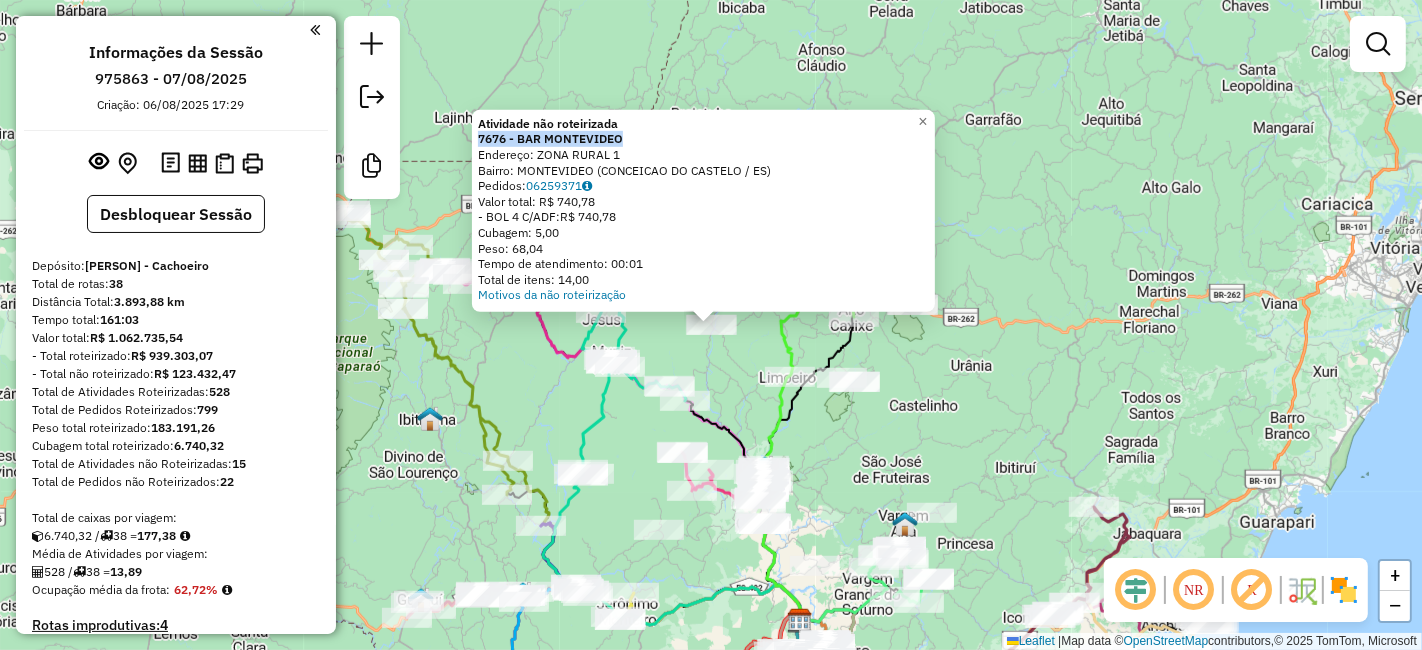drag, startPoint x: 480, startPoint y: 138, endPoint x: 632, endPoint y: 135, distance: 152.0296 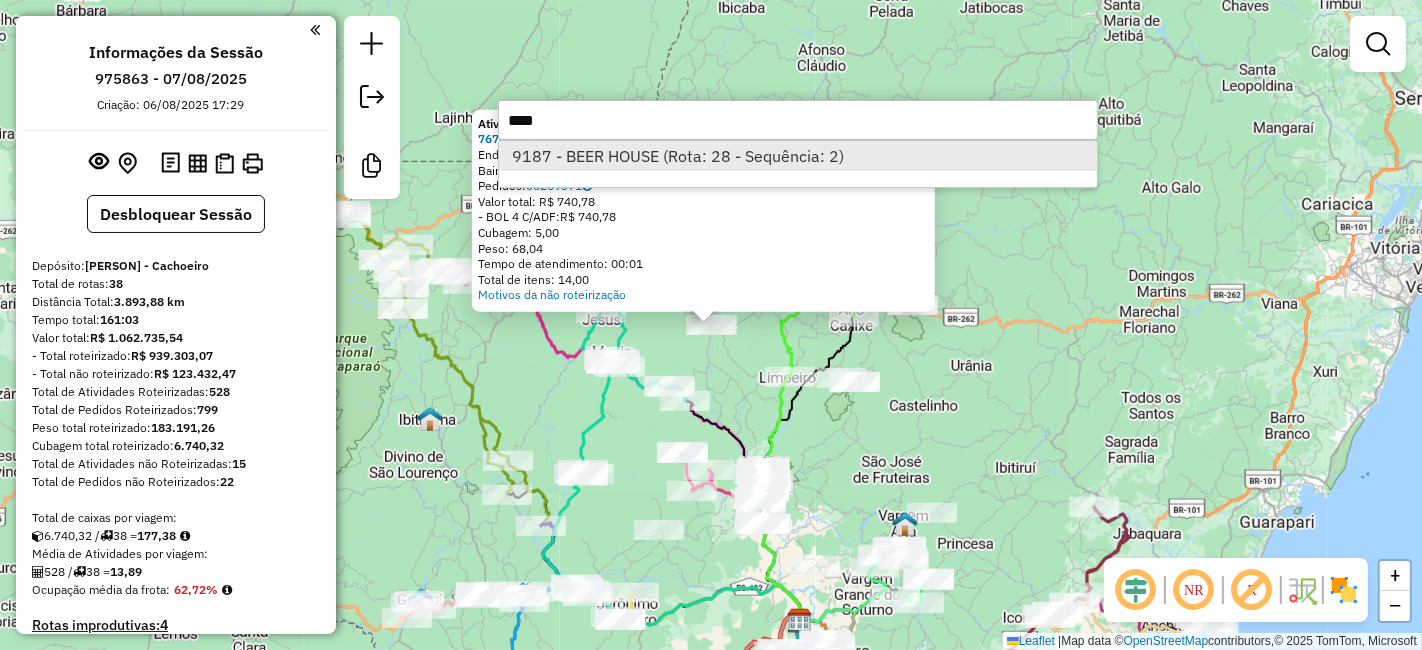 type on "****" 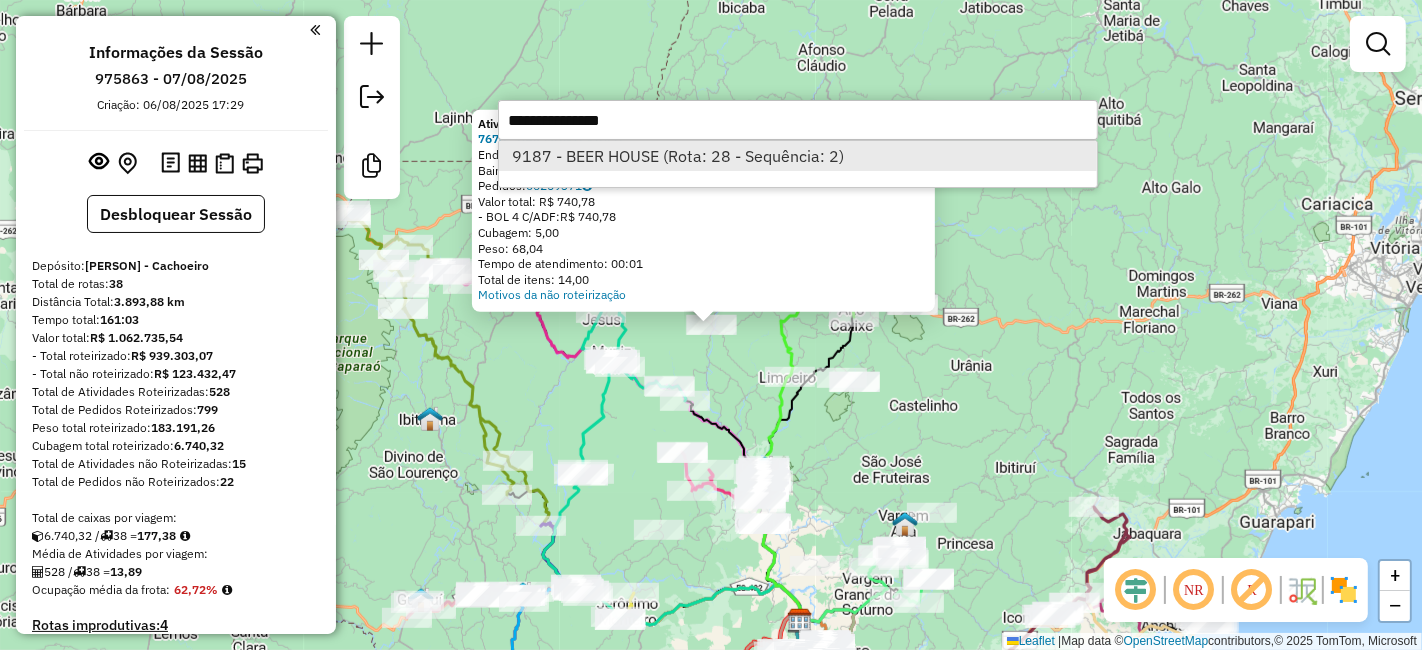 select on "**********" 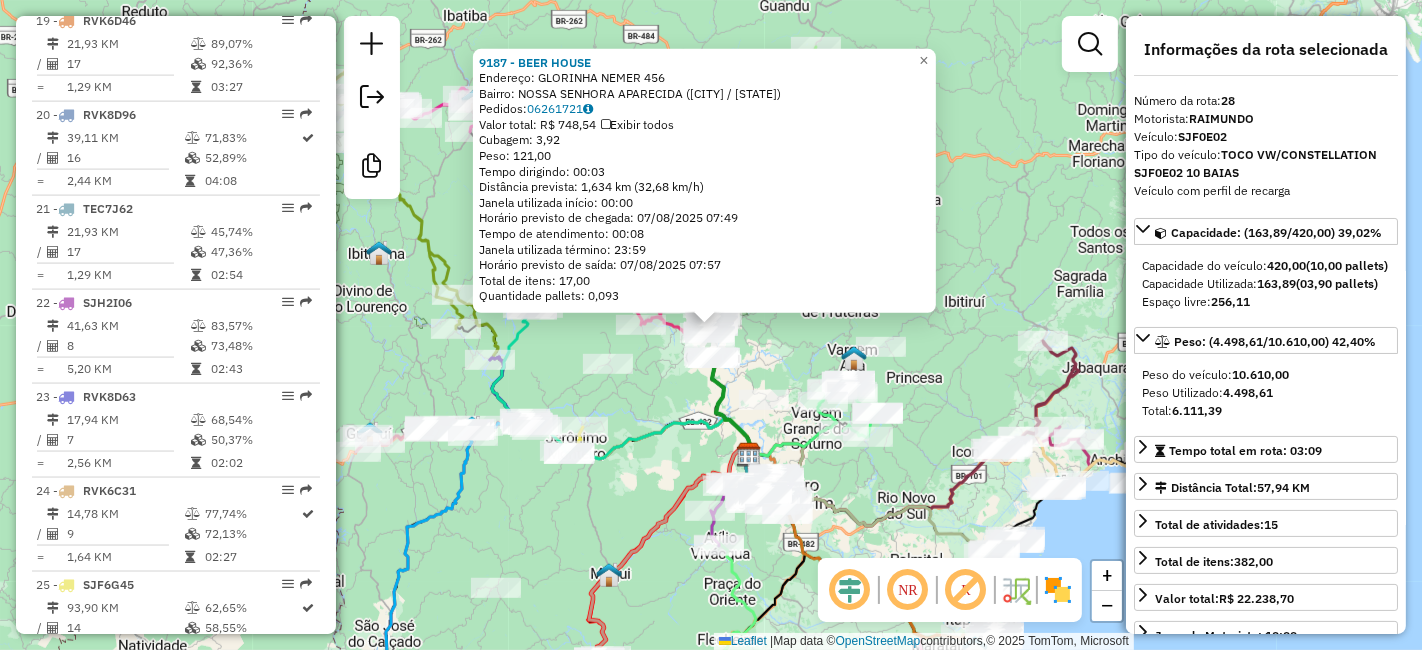 scroll, scrollTop: 3316, scrollLeft: 0, axis: vertical 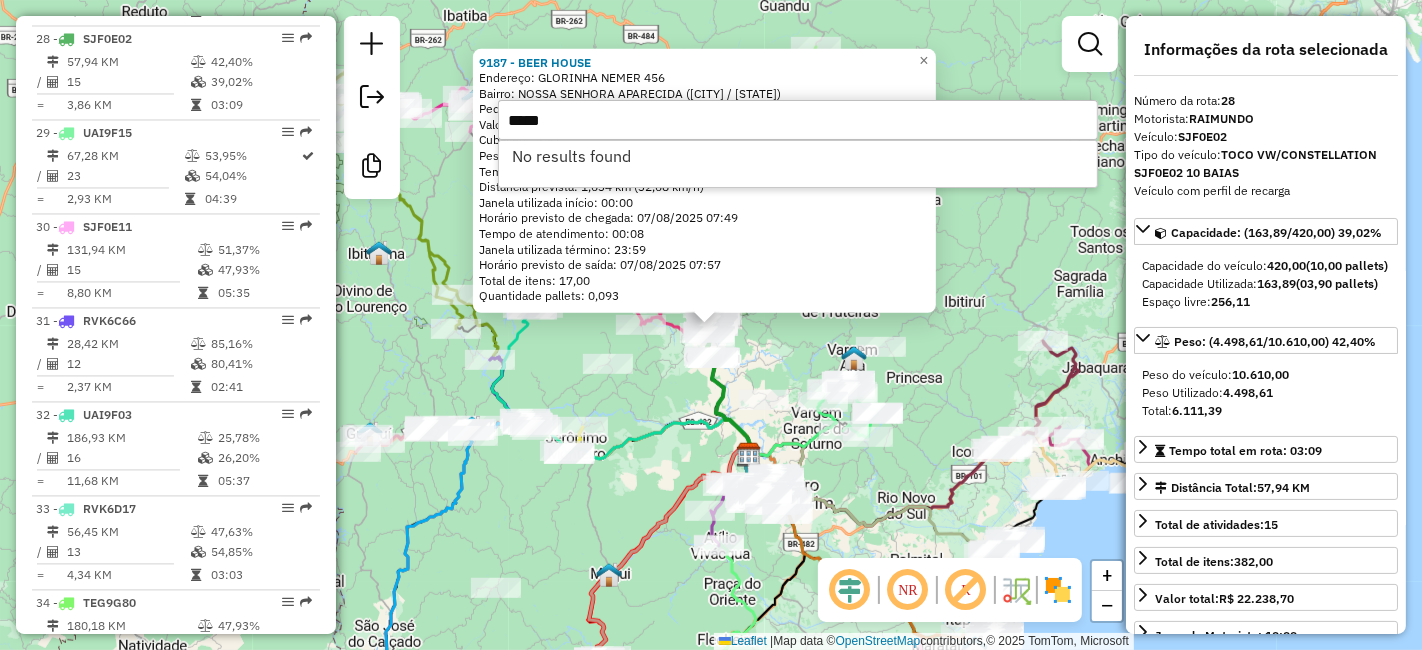 type on "*****" 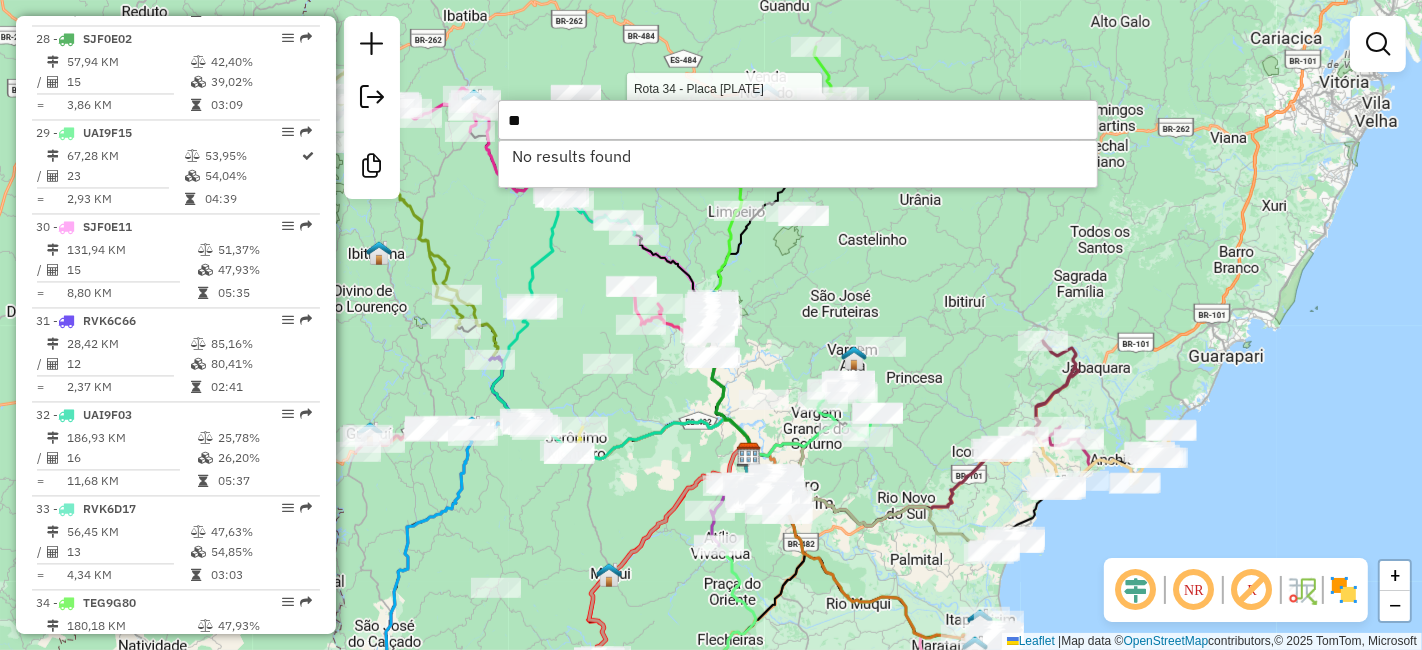 type on "*" 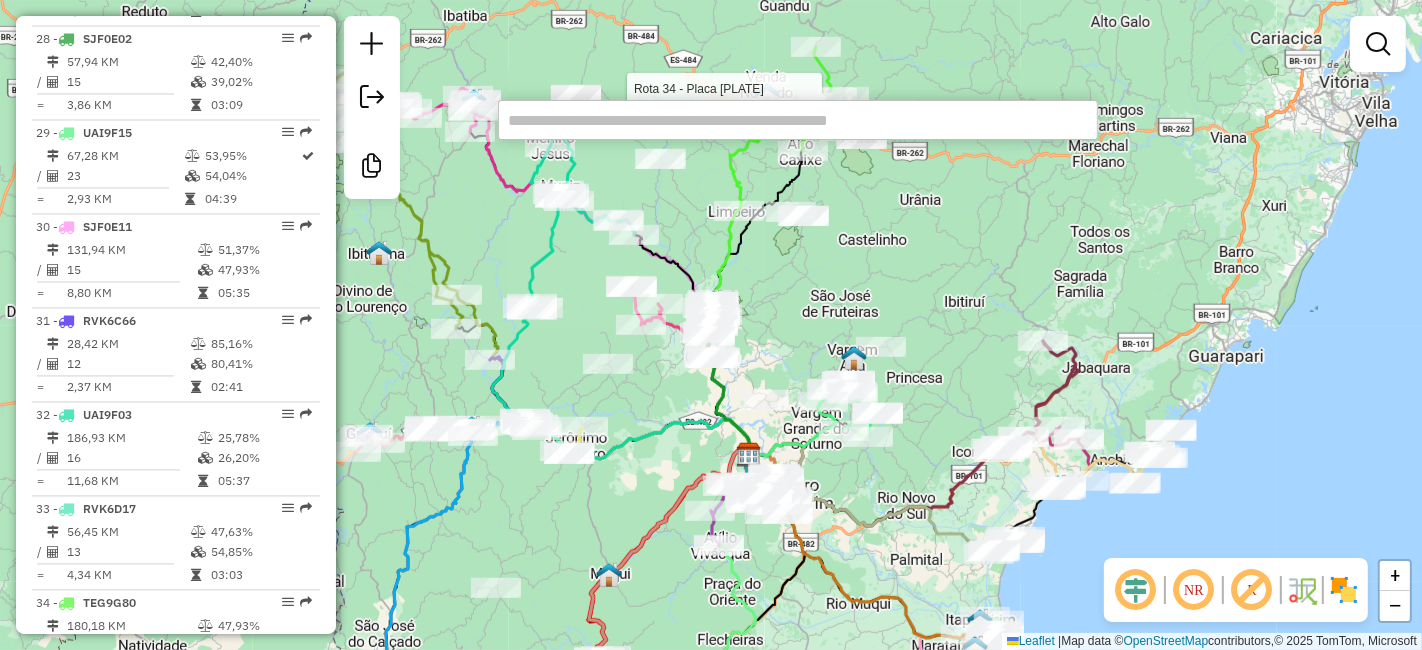 paste on "*****" 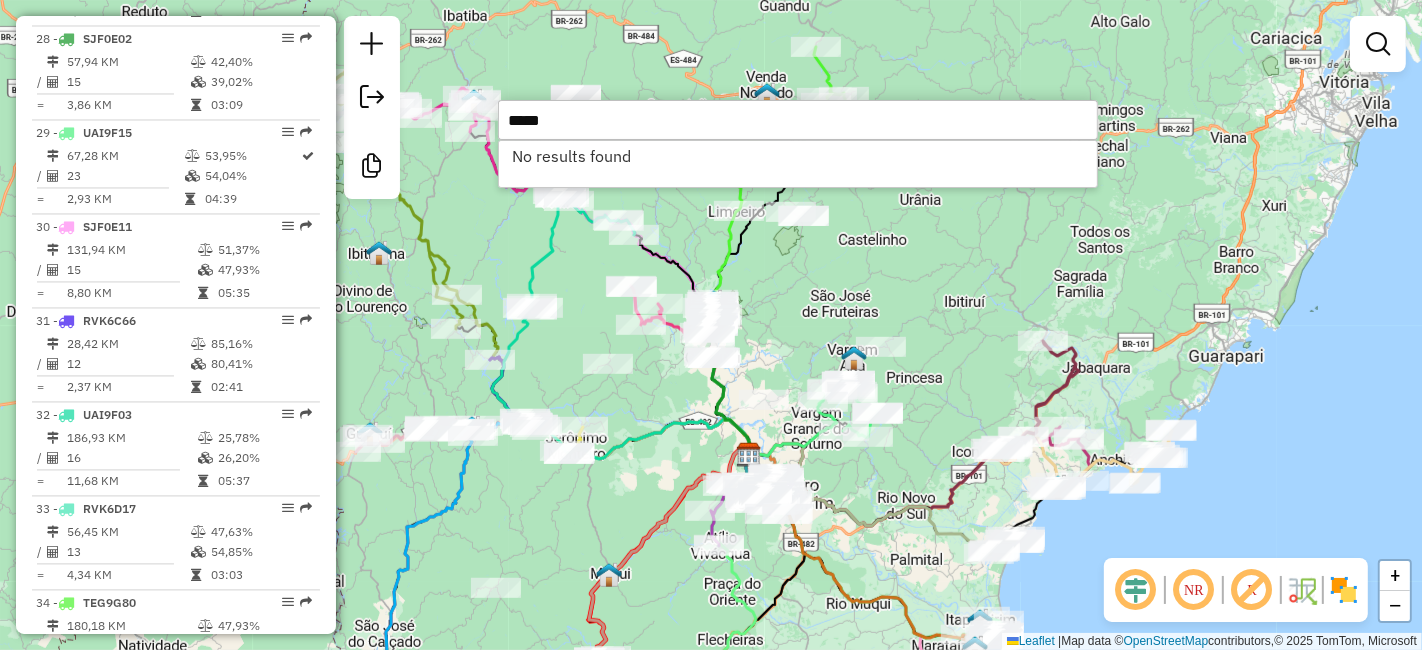 type on "*****" 